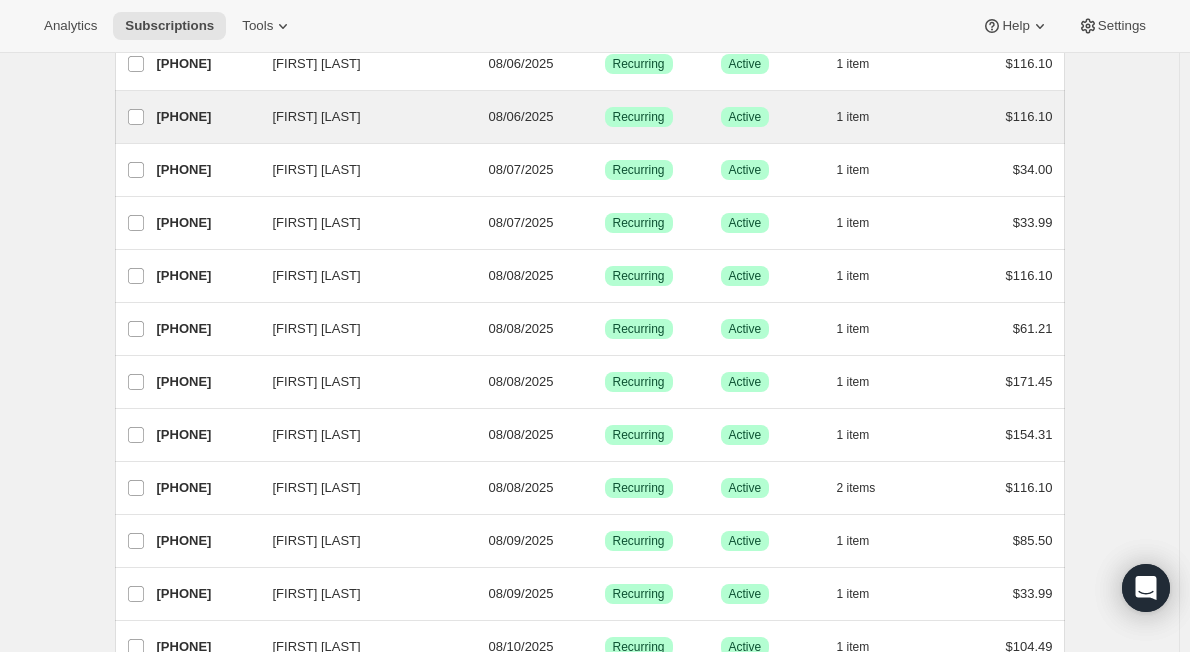 scroll, scrollTop: 0, scrollLeft: 0, axis: both 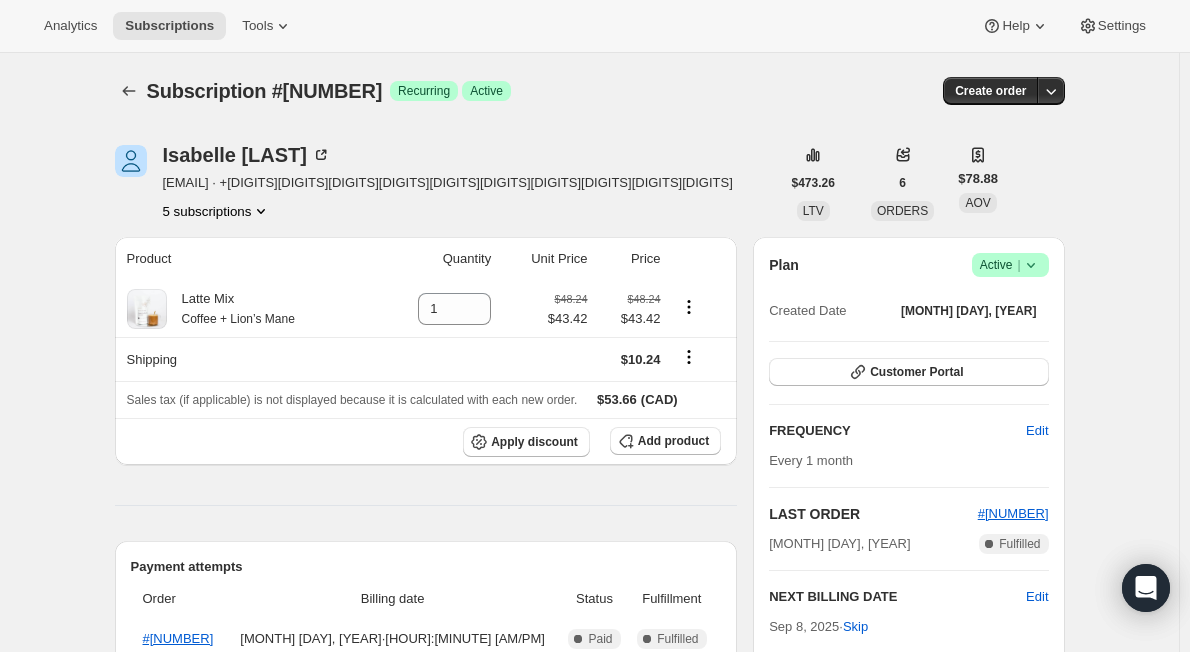 click on "Success Active |" at bounding box center [1010, 265] 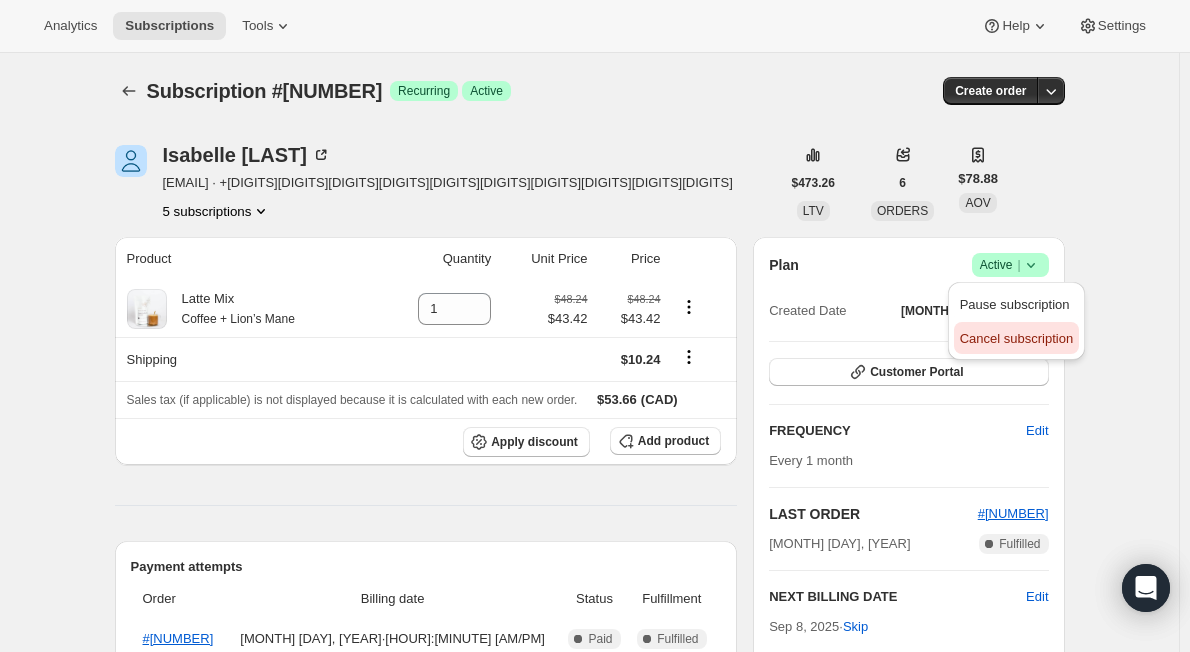 click on "Cancel subscription" at bounding box center [1016, 338] 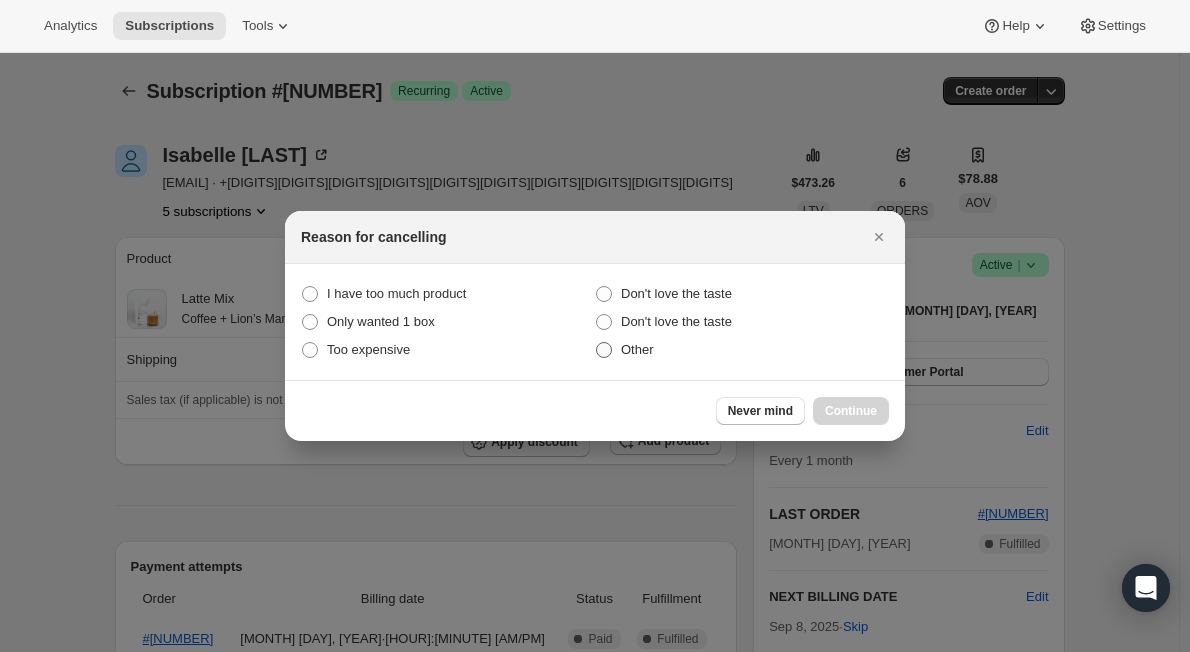 click on "Other" at bounding box center (742, 350) 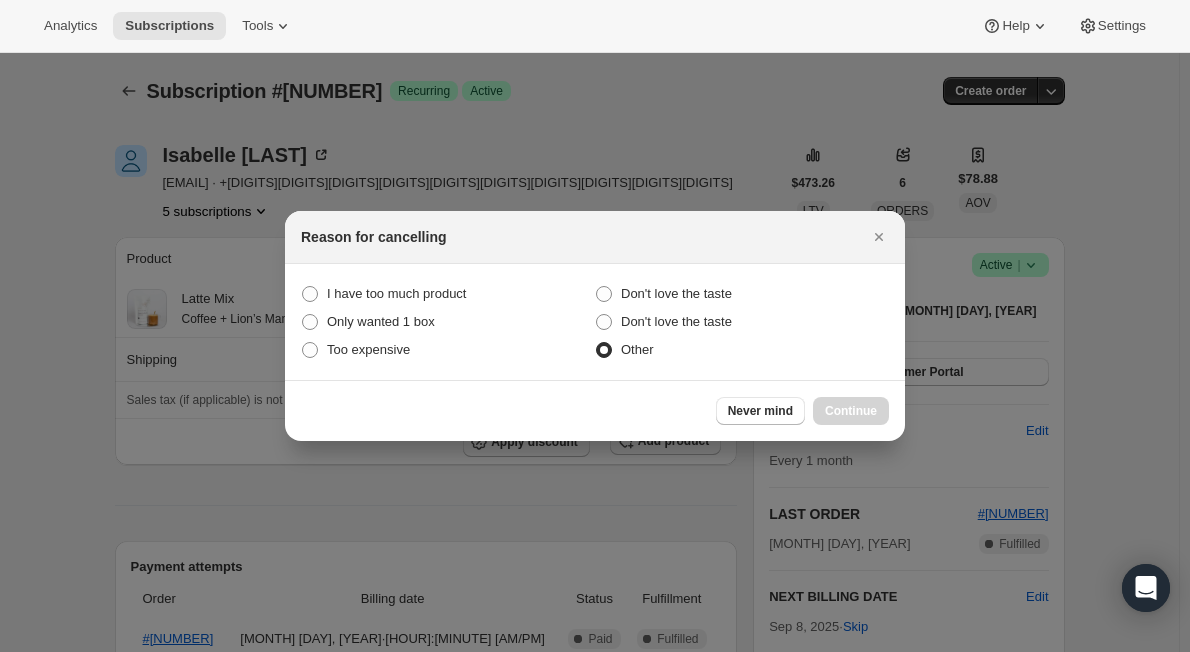 radio on "true" 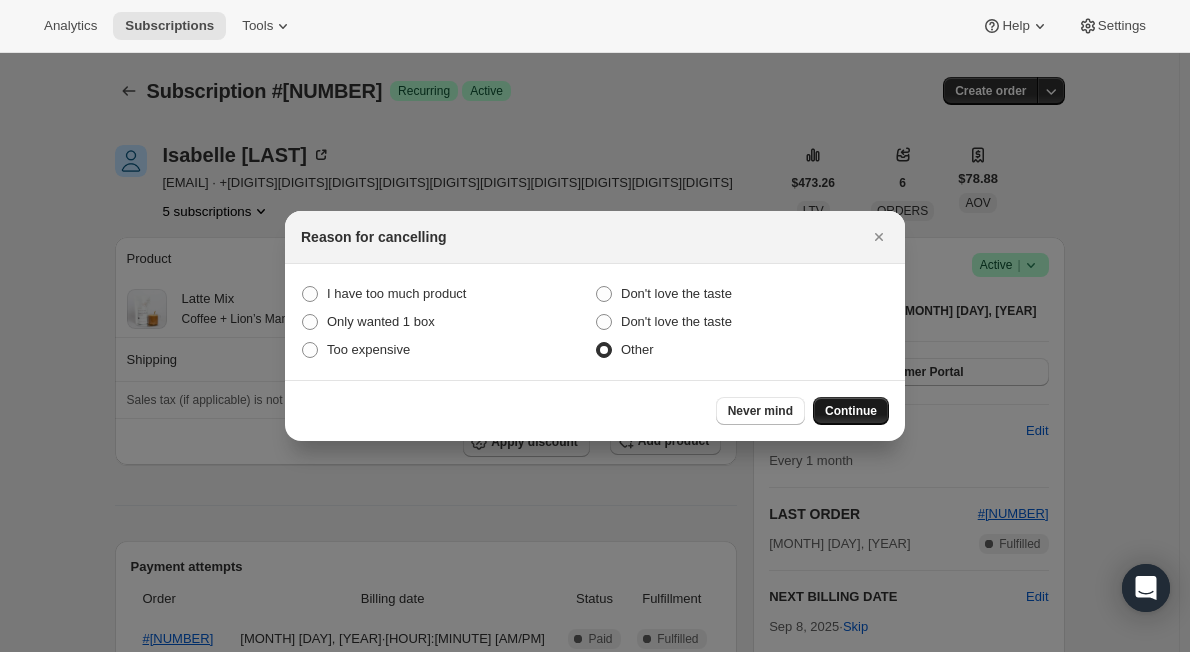 click on "Continue" at bounding box center (851, 411) 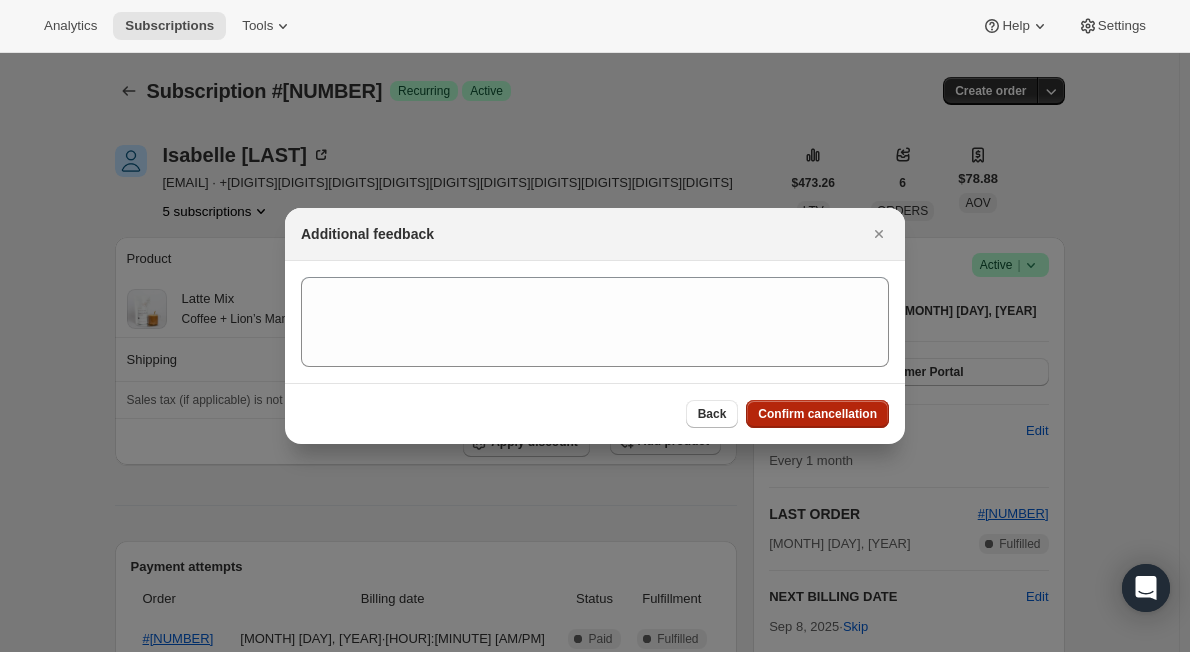 click on "Confirm cancellation" at bounding box center (817, 414) 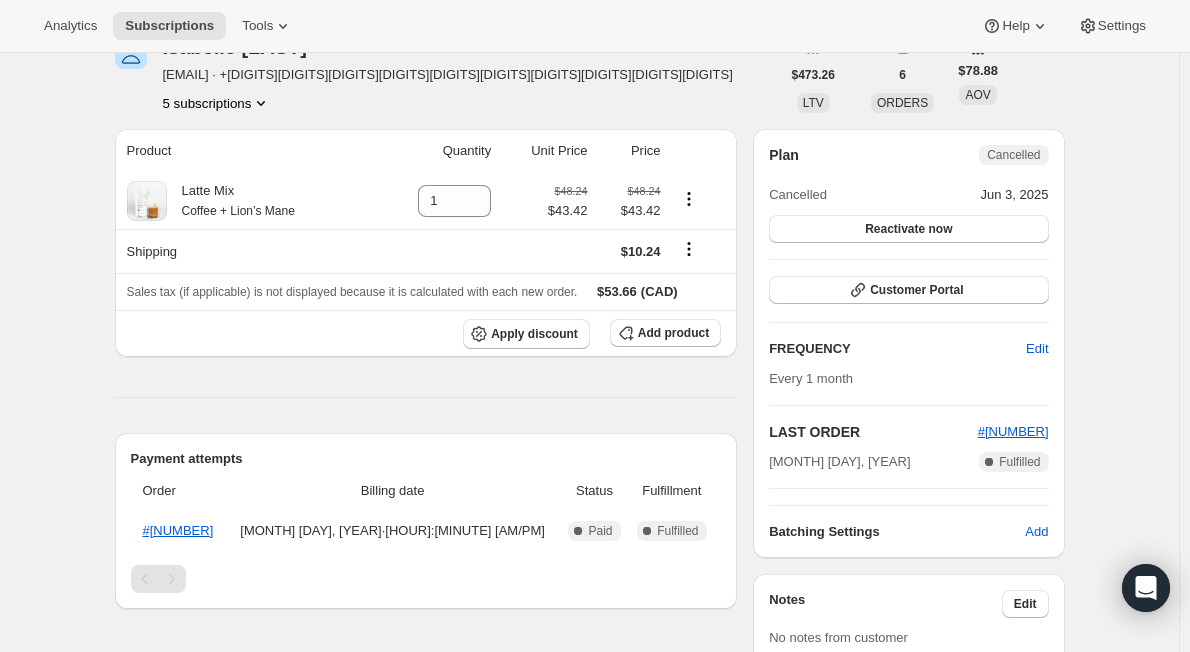 scroll, scrollTop: 0, scrollLeft: 0, axis: both 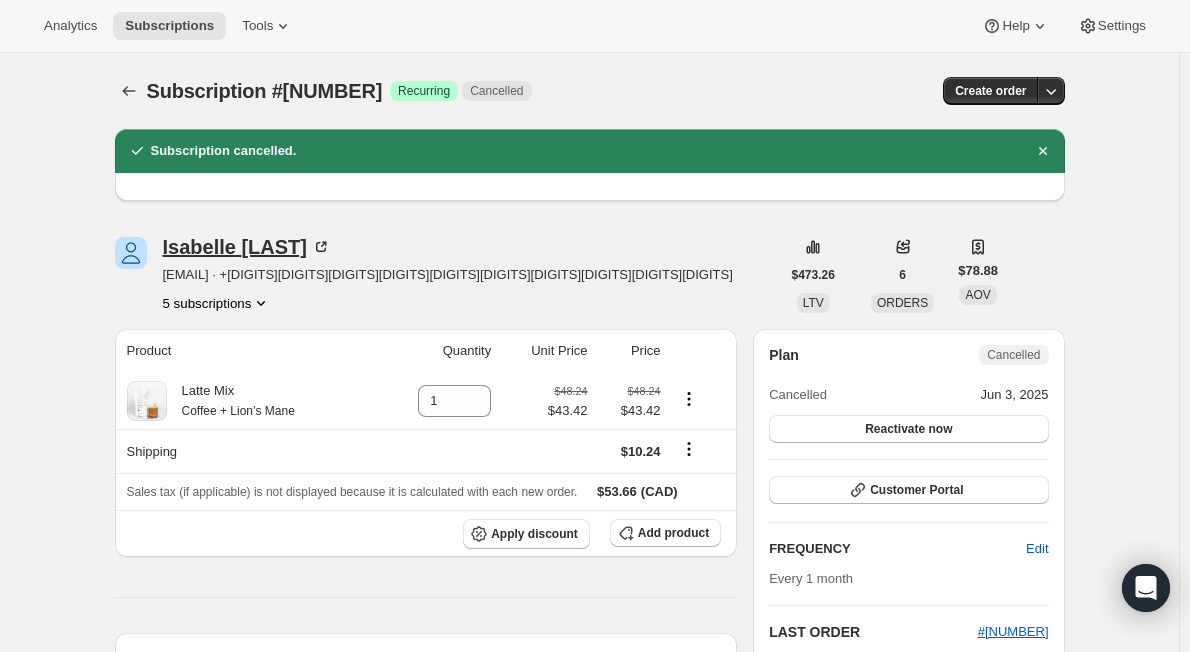 click on "[FIRST]   [LAST]" at bounding box center (247, 247) 